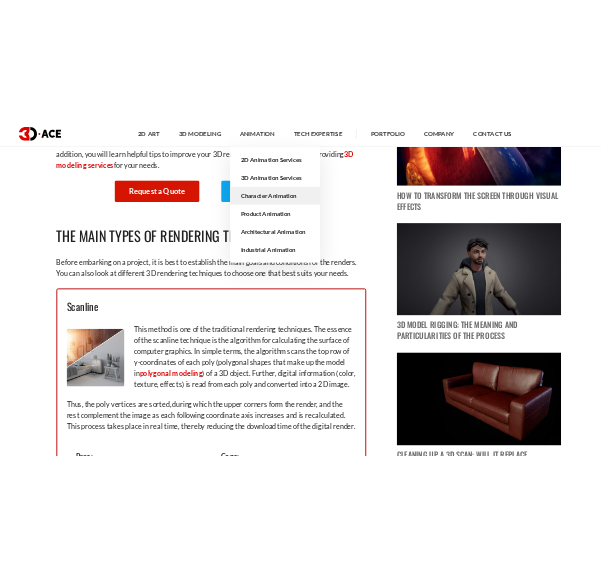 scroll, scrollTop: 880, scrollLeft: 0, axis: vertical 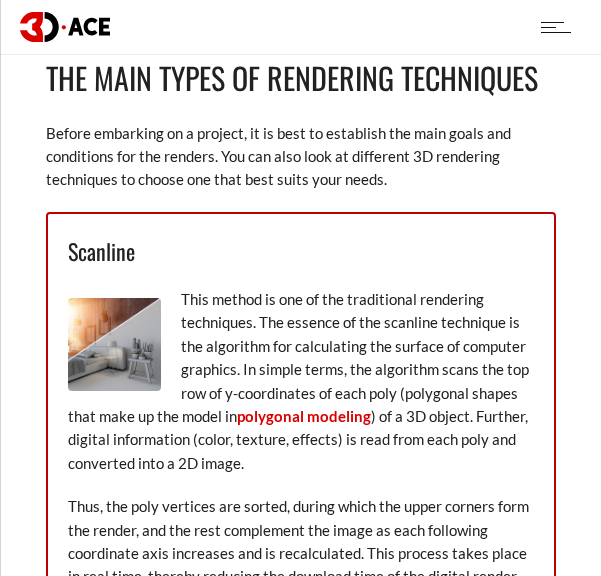 click on "This method is one of the traditional rendering techniques. The essence of the scanline technique is the algorithm for calculating the surface of computer graphics. In simple terms, the algorithm scans the top row of y-coordinates of each poly (polygonal shapes that make up the model in  polygonal modeling ) of a 3D object. Further, digital information (color, texture, effects) is read from each poly and converted into a 2D image." at bounding box center [301, 381] 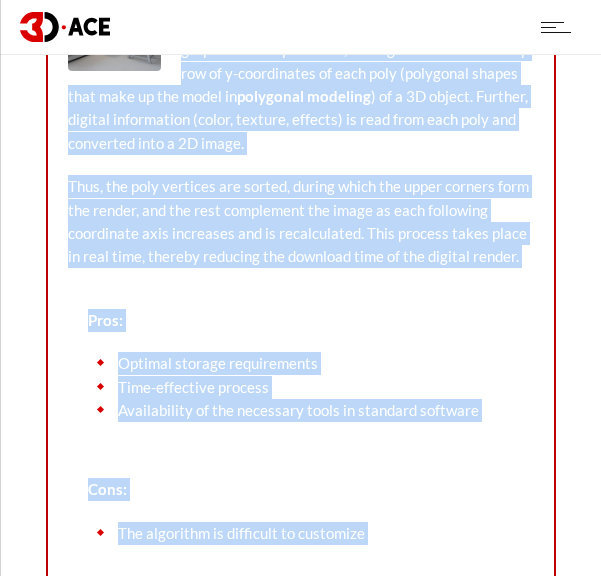 scroll, scrollTop: 1347, scrollLeft: 0, axis: vertical 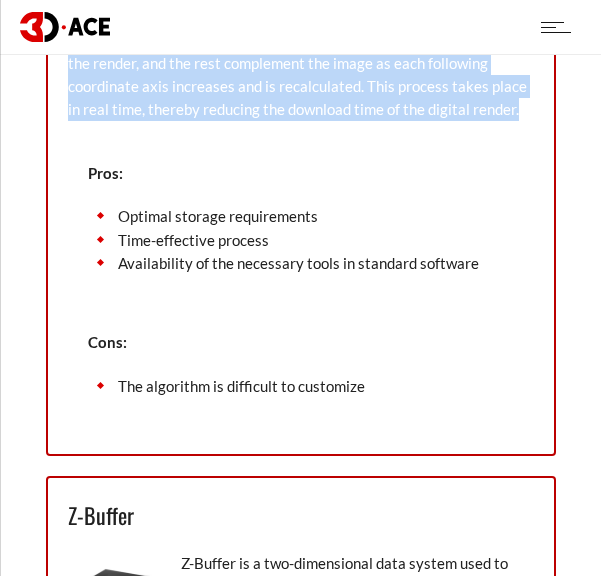 drag, startPoint x: 183, startPoint y: 295, endPoint x: 513, endPoint y: 117, distance: 374.94534 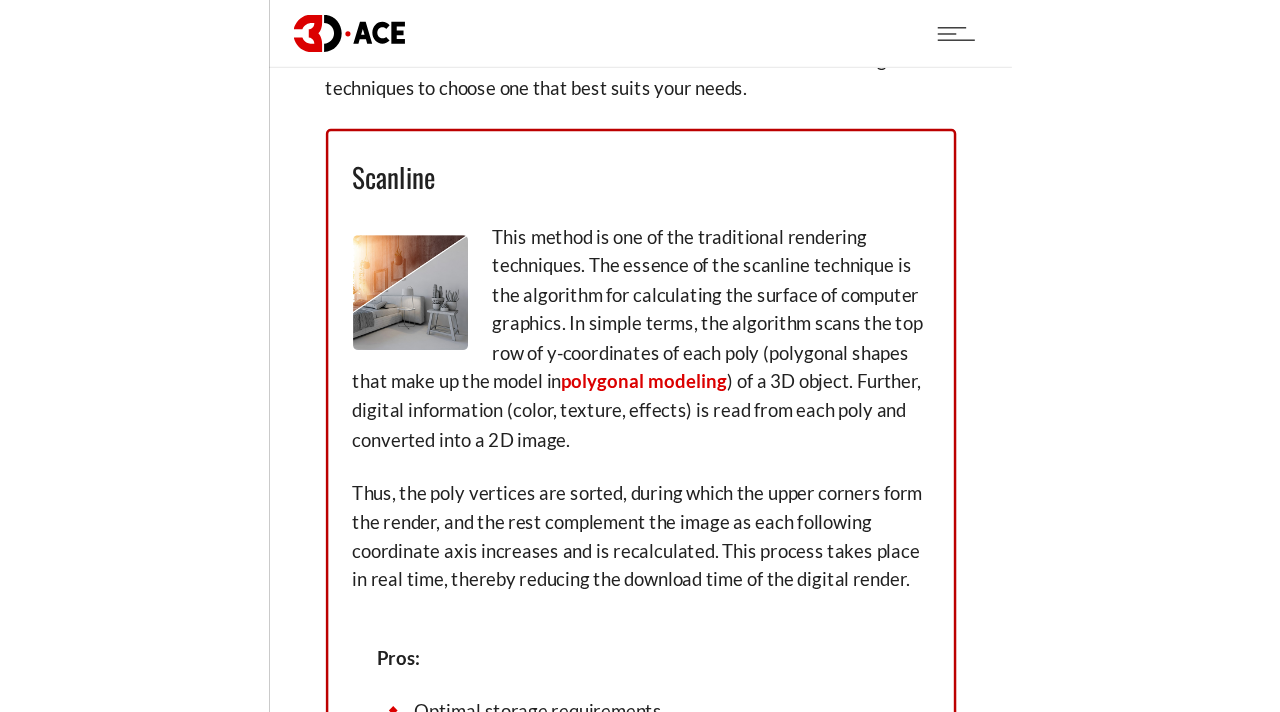 scroll, scrollTop: 987, scrollLeft: 0, axis: vertical 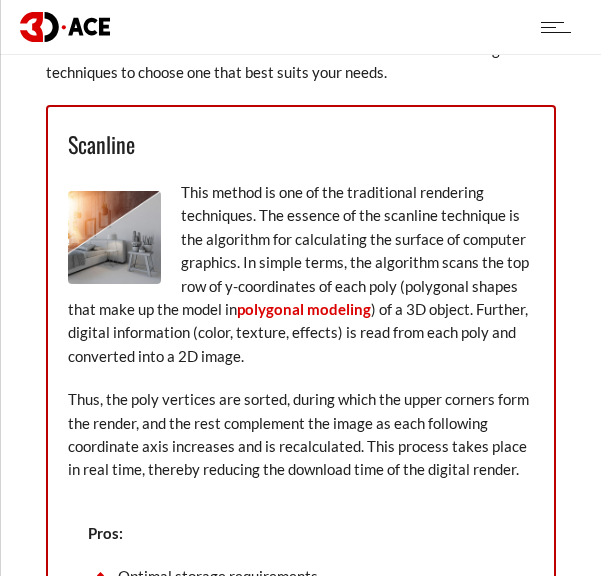 click on "Scanline" at bounding box center [301, 144] 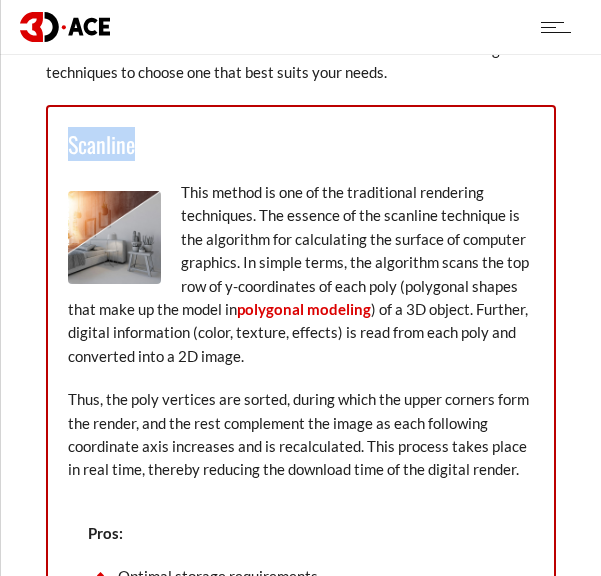drag, startPoint x: 137, startPoint y: 144, endPoint x: 62, endPoint y: 140, distance: 75.10659 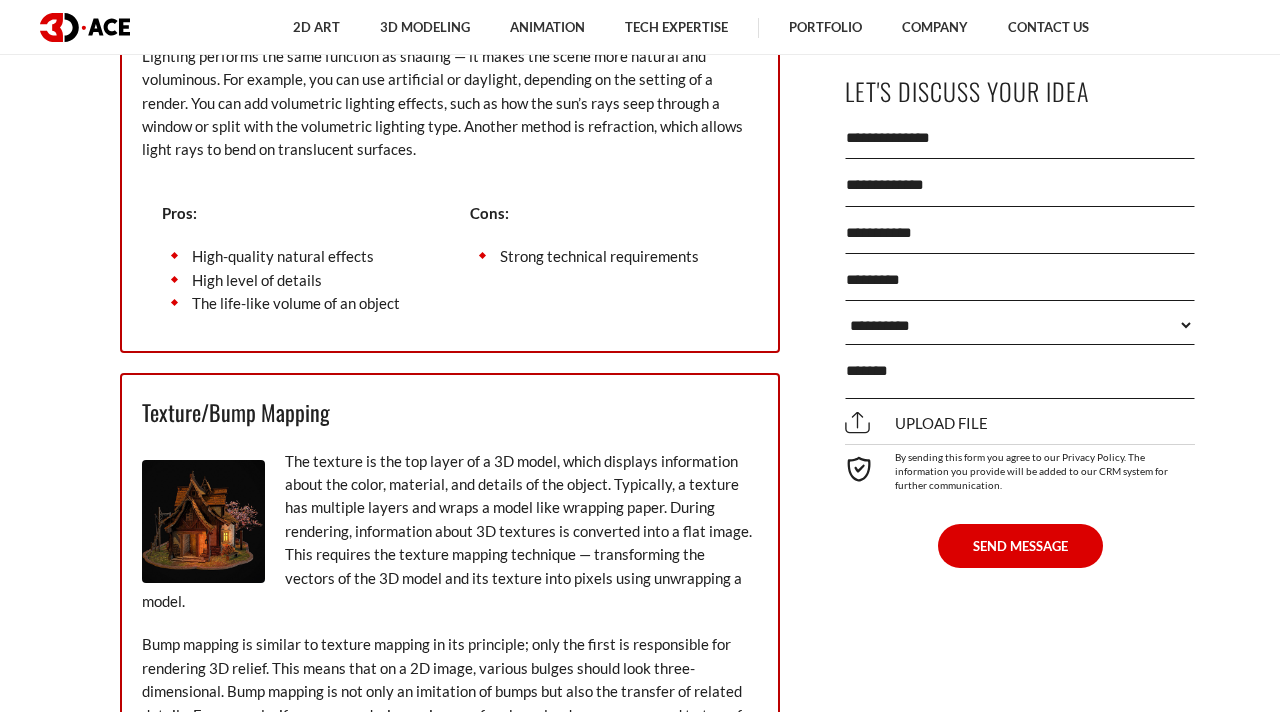 scroll, scrollTop: 2507, scrollLeft: 0, axis: vertical 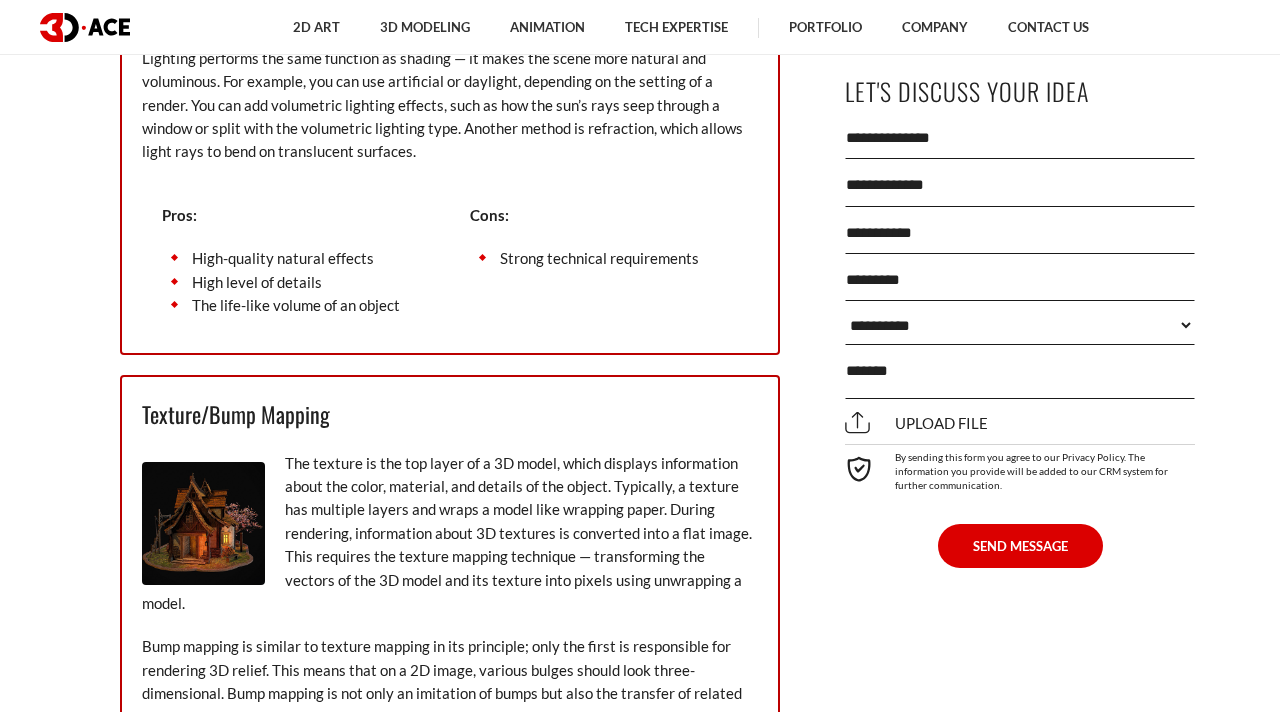 click on "Cons:
Strong technical requirements" at bounding box center [604, 269] 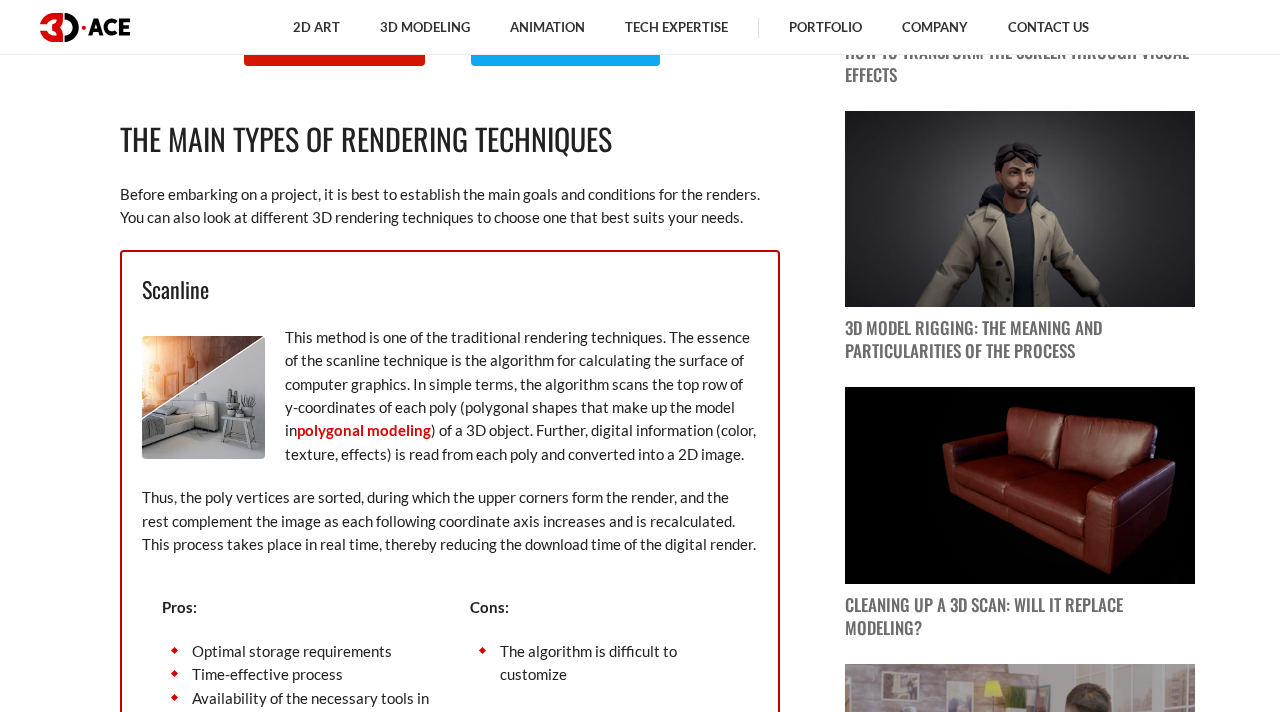 scroll, scrollTop: 987, scrollLeft: 0, axis: vertical 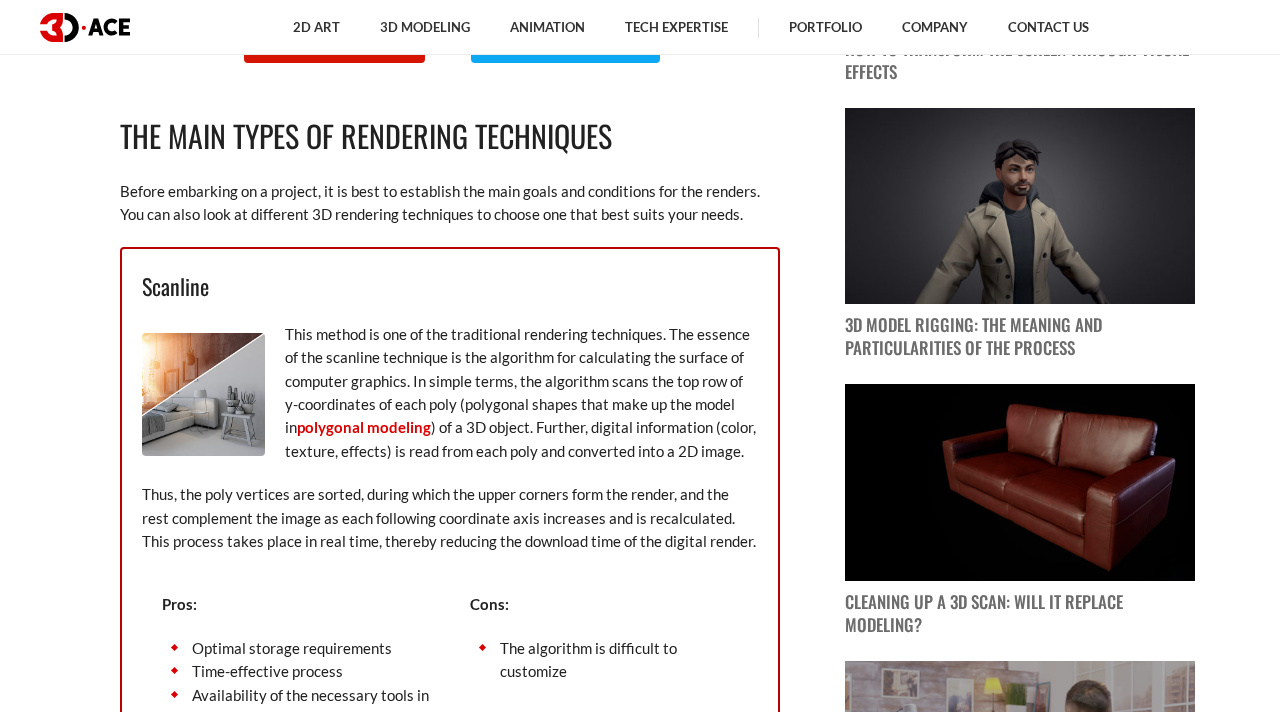 click on "Scanline
This method is one of the traditional rendering techniques. The essence of the scanline technique is the algorithm for calculating the surface of computer graphics. In simple terms, the algorithm scans the top row of y-coordinates of each poly (polygonal shapes that make up the model in  polygonal modeling ) of a 3D object. Further, digital information (color, texture, effects) is read from each poly and converted into a 2D image.
Thus, the poly vertices are sorted, during which the upper corners form the render, and the rest complement the image as each following coordinate axis increases and is recalculated. This process takes place in real time, thereby reducing the download time of the digital render.
Pros:
Optimal storage requirements
Time-effective process
Availability of the necessary tools in standard software
Cons:
The algorithm is difficult to customize" at bounding box center [450, 508] 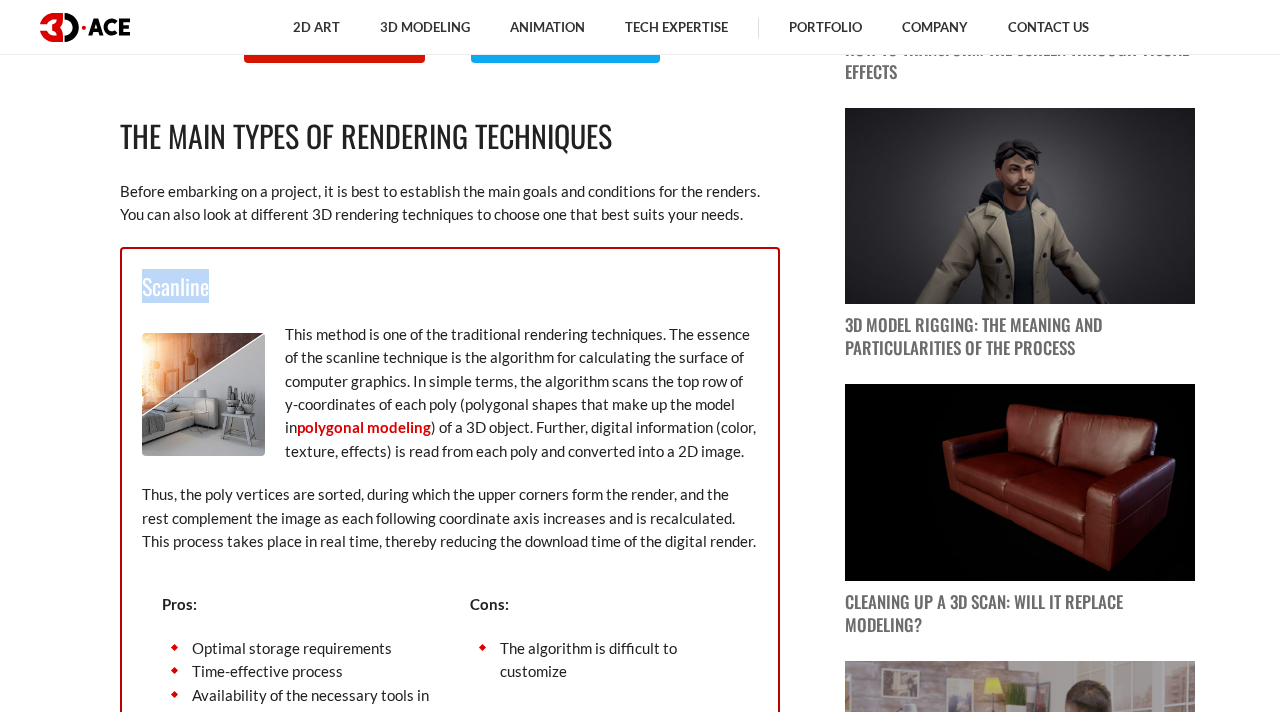 drag, startPoint x: 212, startPoint y: 286, endPoint x: 126, endPoint y: 285, distance: 86.00581 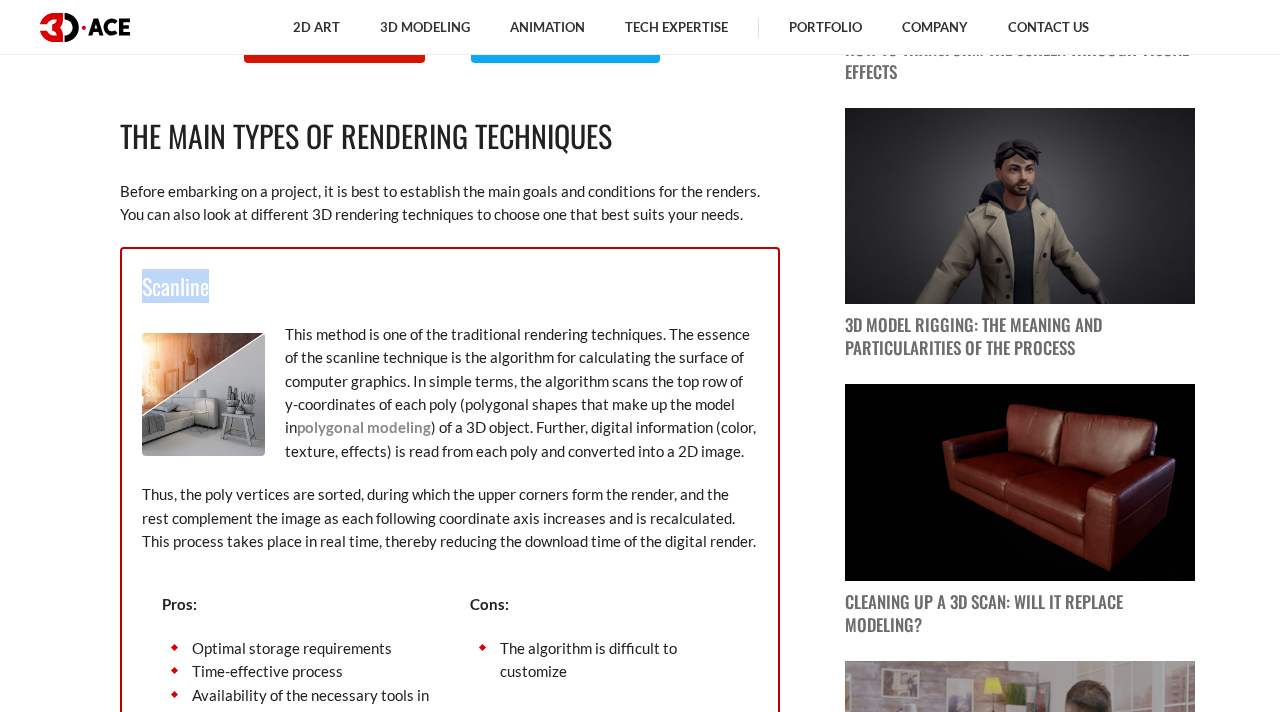 click on "polygonal modeling" at bounding box center (364, 427) 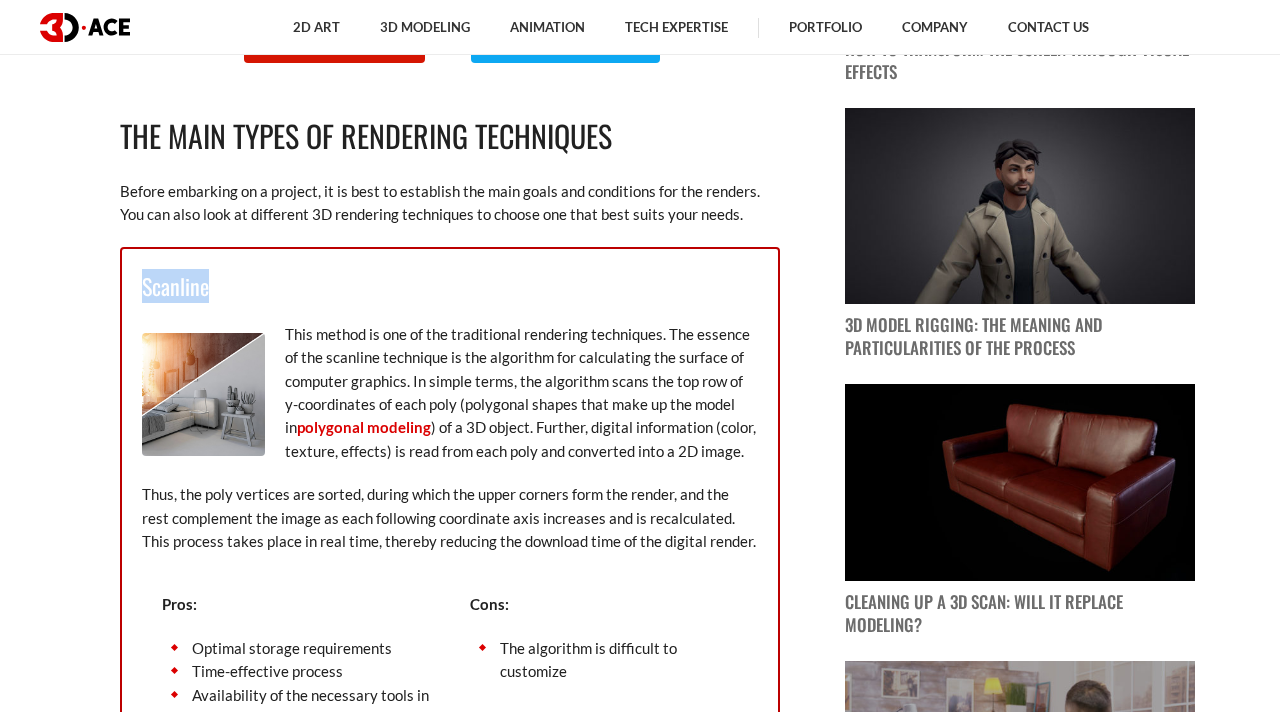 click on "Scanline
This method is one of the traditional rendering techniques. The essence of the scanline technique is the algorithm for calculating the surface of computer graphics. In simple terms, the algorithm scans the top row of y-coordinates of each poly (polygonal shapes that make up the model in  polygonal modeling ) of a 3D object. Further, digital information (color, texture, effects) is read from each poly and converted into a 2D image.
Thus, the poly vertices are sorted, during which the upper corners form the render, and the rest complement the image as each following coordinate axis increases and is recalculated. This process takes place in real time, thereby reducing the download time of the digital render.
Pros:
Optimal storage requirements
Time-effective process
Availability of the necessary tools in standard software
Cons:
The algorithm is difficult to customize" at bounding box center [450, 508] 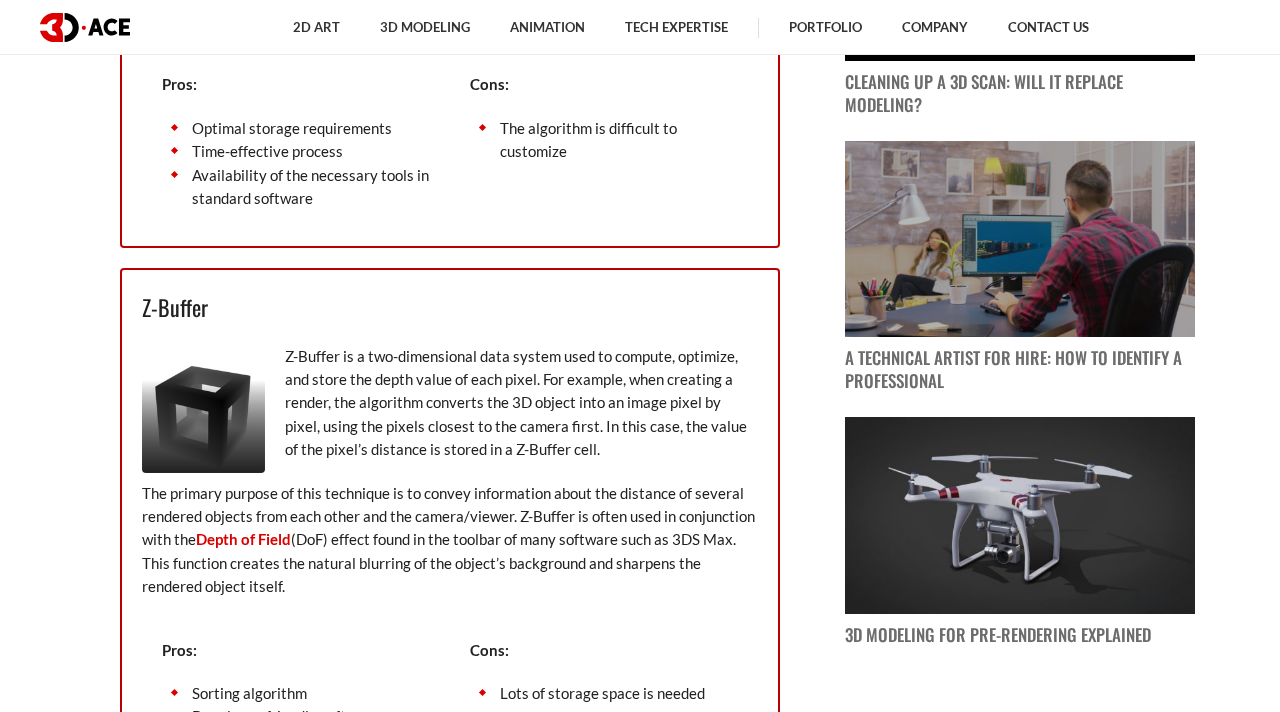 scroll, scrollTop: 1547, scrollLeft: 0, axis: vertical 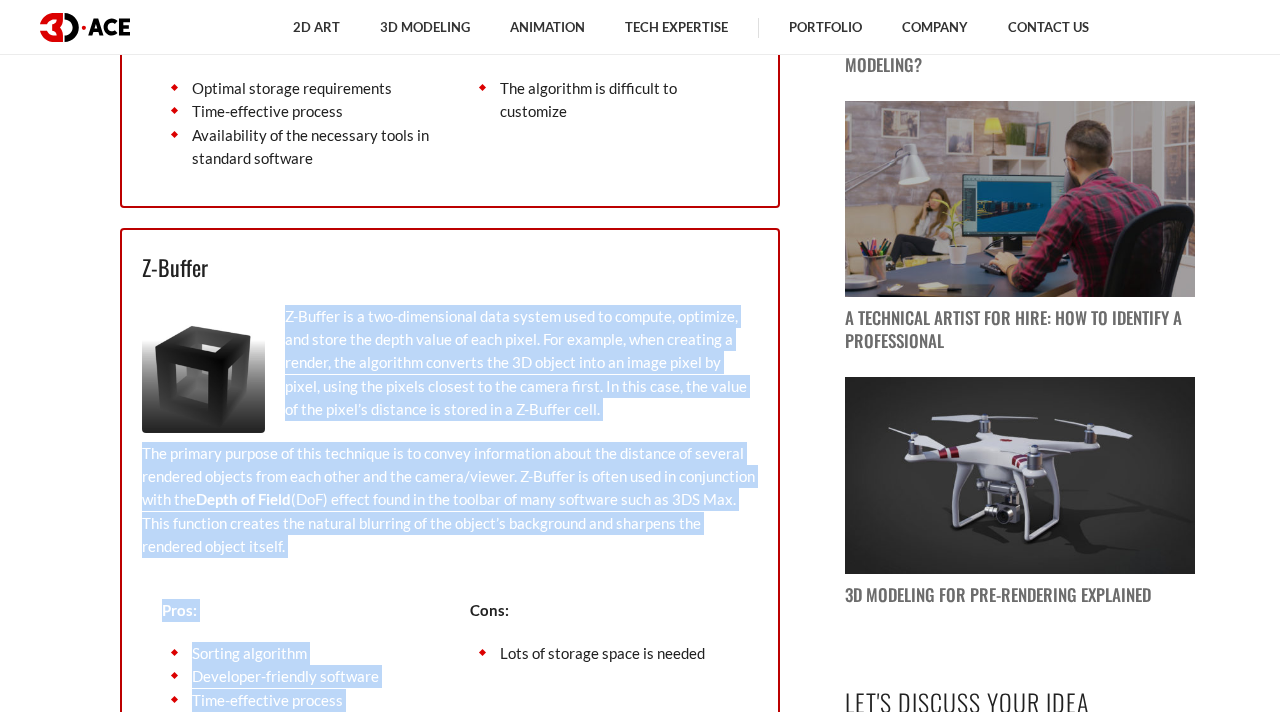 drag, startPoint x: 287, startPoint y: 309, endPoint x: 467, endPoint y: 559, distance: 308.05844 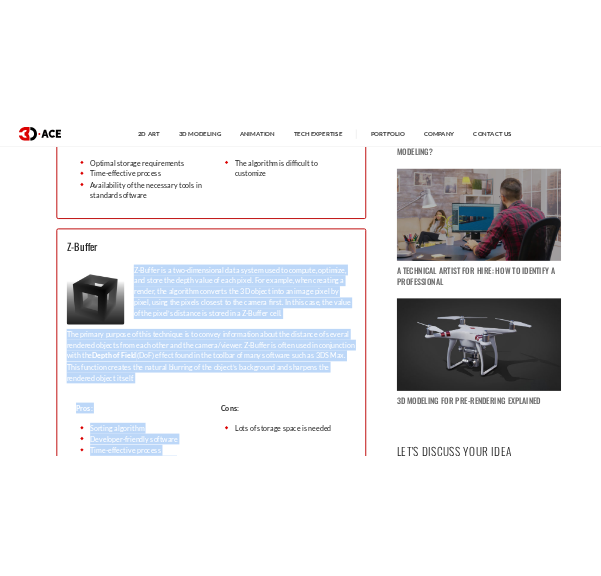 scroll, scrollTop: 1548, scrollLeft: 0, axis: vertical 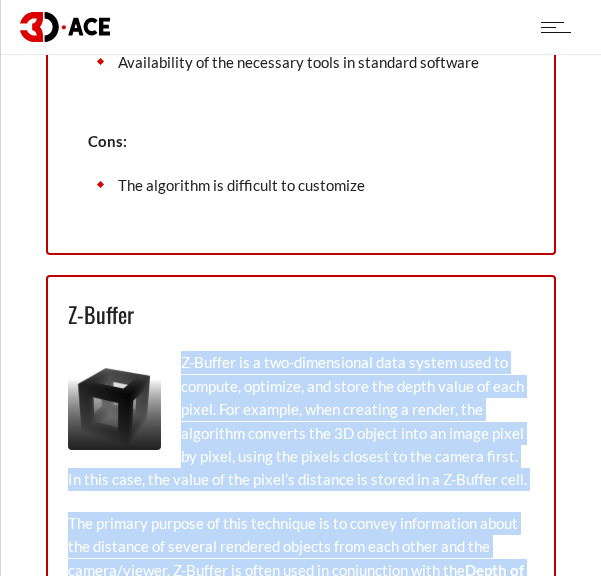 click on "Z-Buffer" at bounding box center (301, 314) 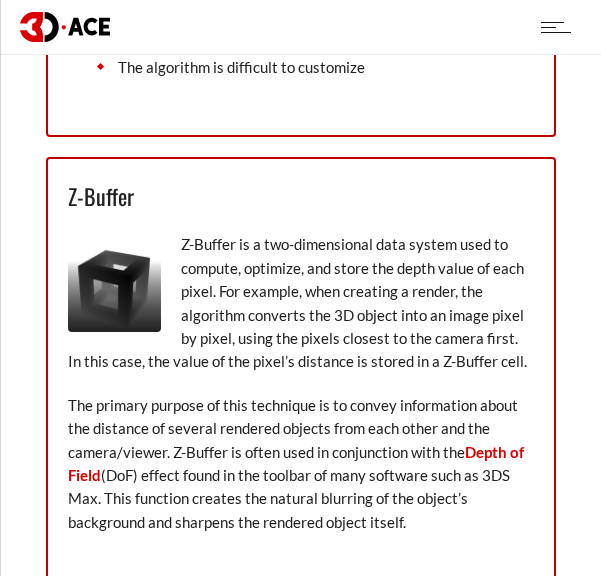 scroll, scrollTop: 1668, scrollLeft: 0, axis: vertical 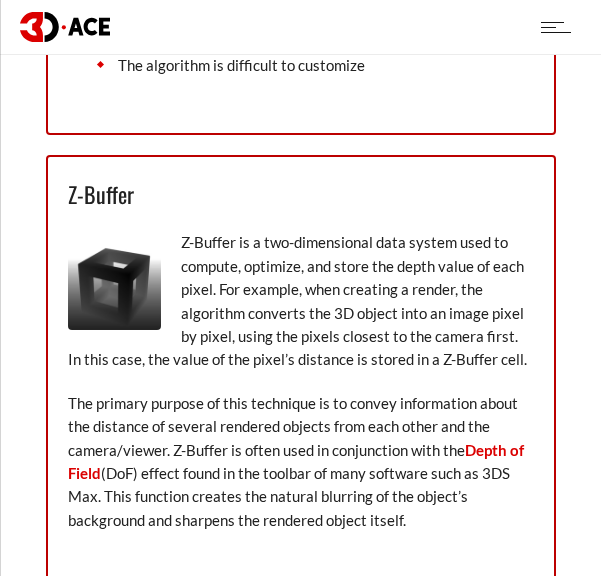 click at bounding box center [114, 282] 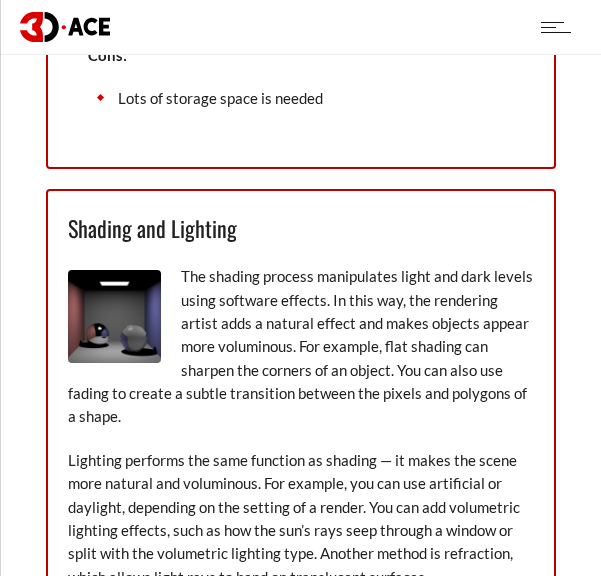 scroll, scrollTop: 2428, scrollLeft: 0, axis: vertical 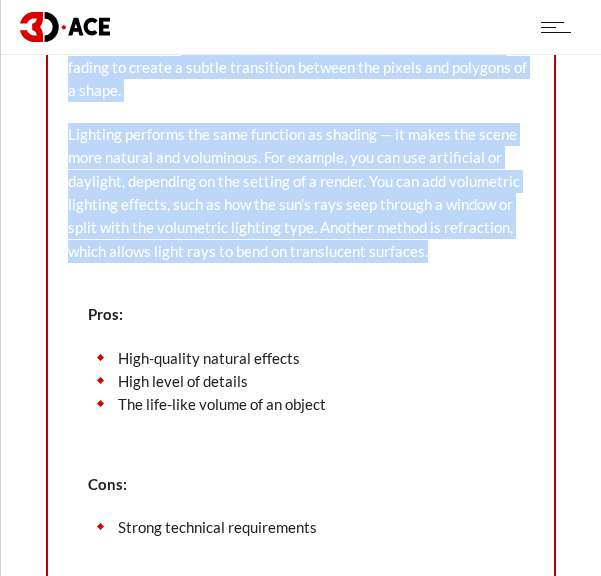 drag, startPoint x: 70, startPoint y: 183, endPoint x: 427, endPoint y: 230, distance: 360.08054 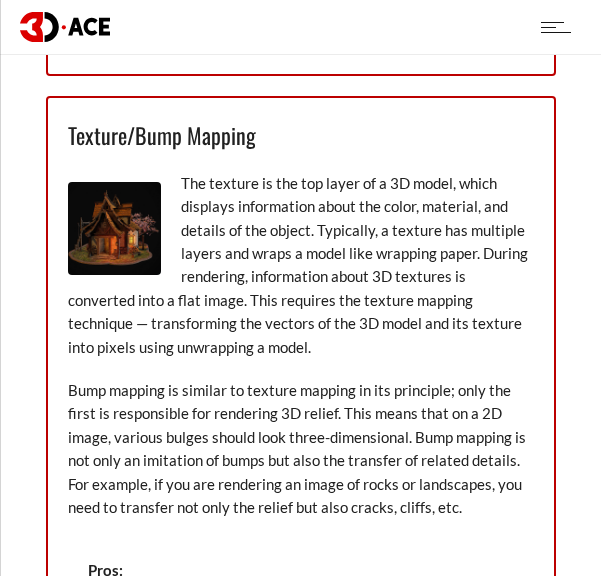 scroll, scrollTop: 3275, scrollLeft: 0, axis: vertical 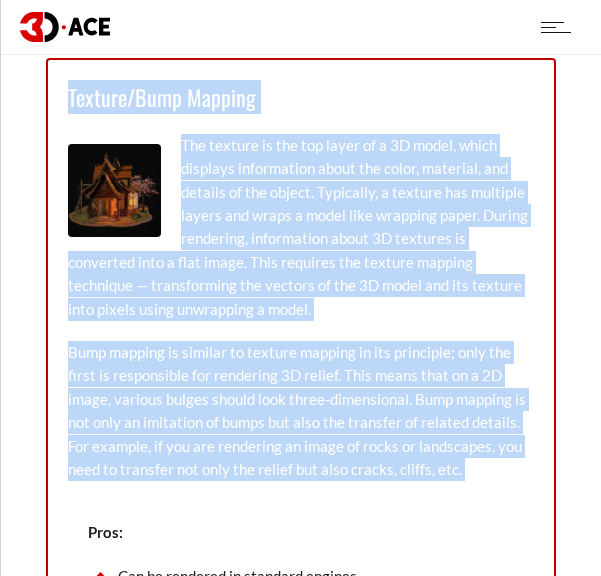 drag, startPoint x: 66, startPoint y: 67, endPoint x: 446, endPoint y: 462, distance: 548.1104 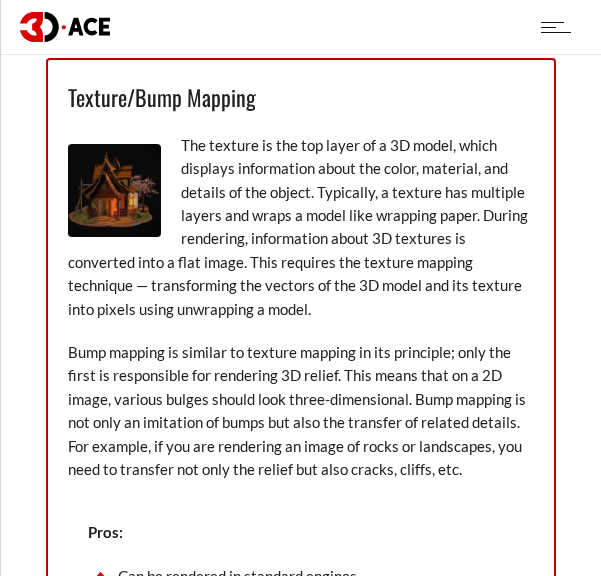 click on "Texture/Bump Mapping" at bounding box center (301, 97) 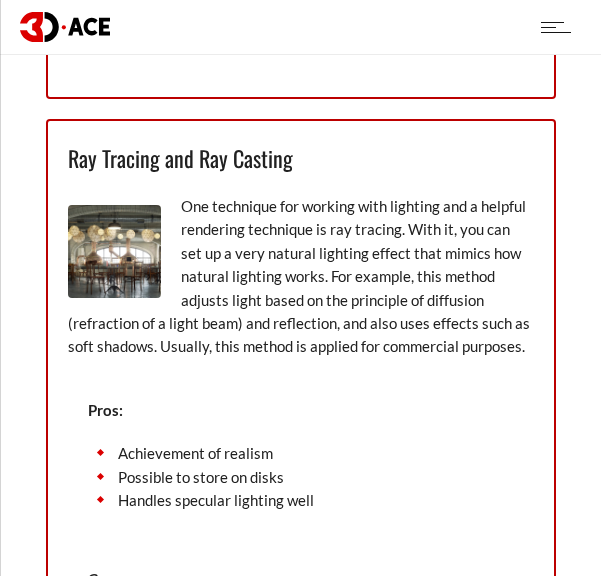 scroll, scrollTop: 3995, scrollLeft: 0, axis: vertical 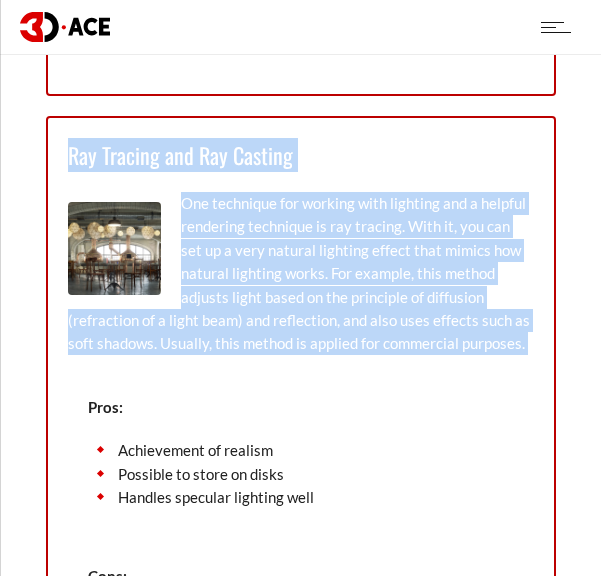 drag, startPoint x: 72, startPoint y: 124, endPoint x: 339, endPoint y: 338, distance: 342.17685 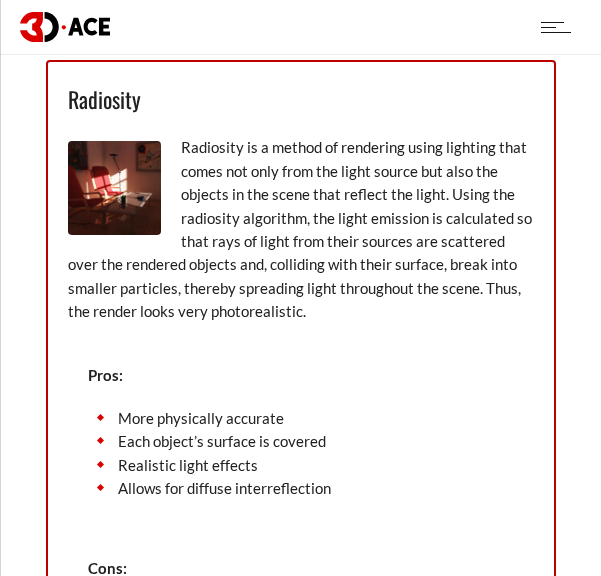 scroll, scrollTop: 5155, scrollLeft: 0, axis: vertical 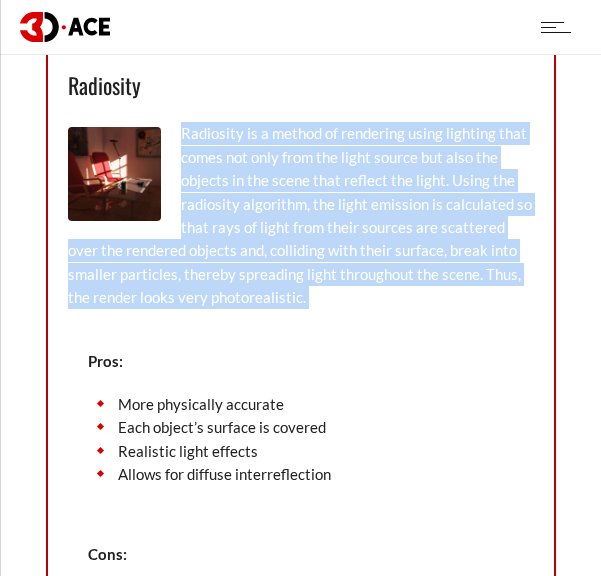 drag, startPoint x: 184, startPoint y: 109, endPoint x: 313, endPoint y: 291, distance: 223.0807 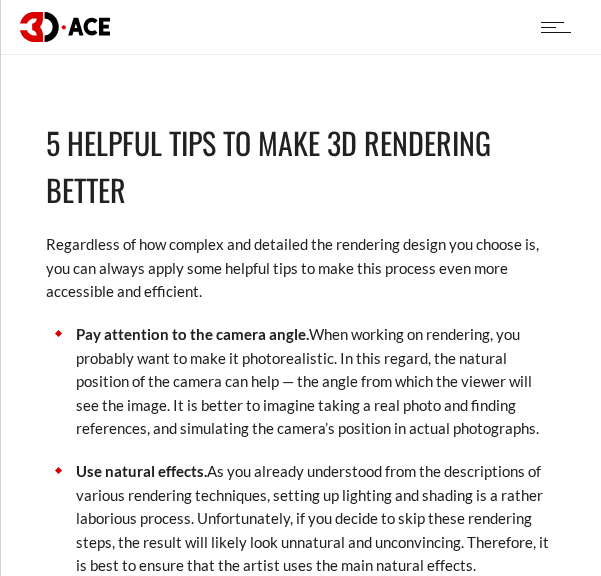 scroll, scrollTop: 5835, scrollLeft: 0, axis: vertical 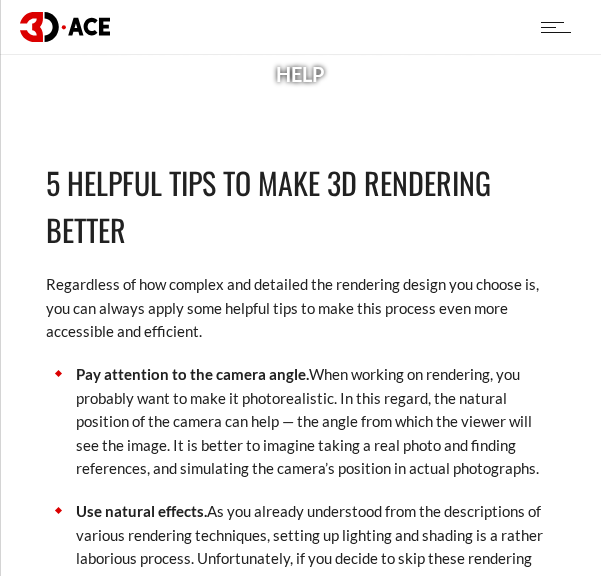 click on "Regardless of how complex and detailed the rendering design you choose is, you can always apply some helpful tips to make this process even more accessible and efficient." at bounding box center (301, 308) 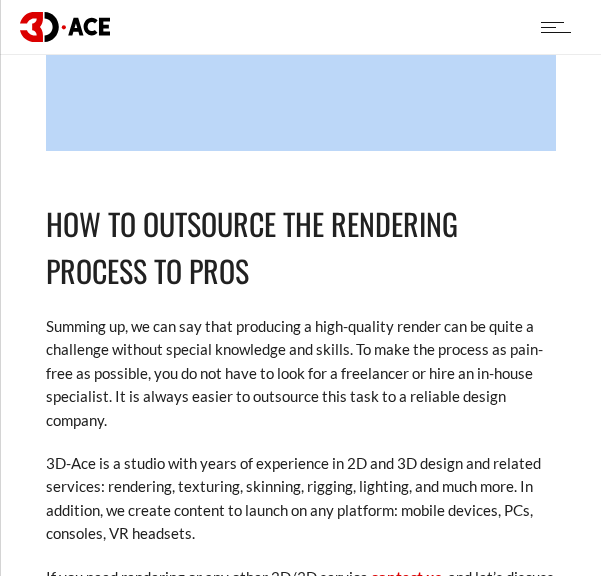 scroll, scrollTop: 7013, scrollLeft: 0, axis: vertical 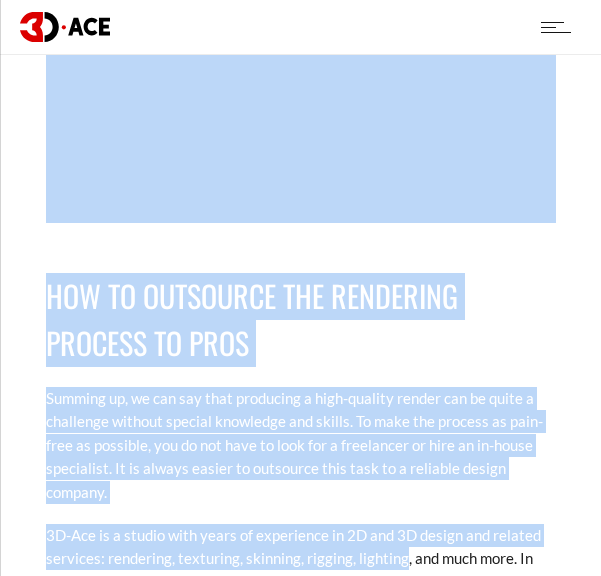 drag, startPoint x: 44, startPoint y: 263, endPoint x: 384, endPoint y: 529, distance: 431.6897 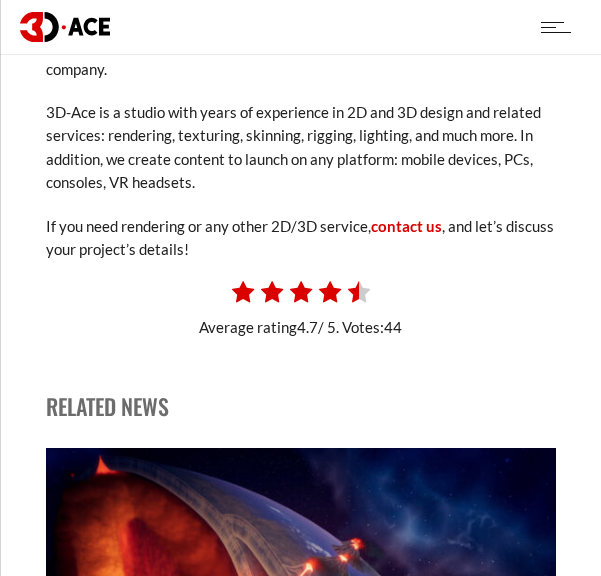 scroll, scrollTop: 7432, scrollLeft: 0, axis: vertical 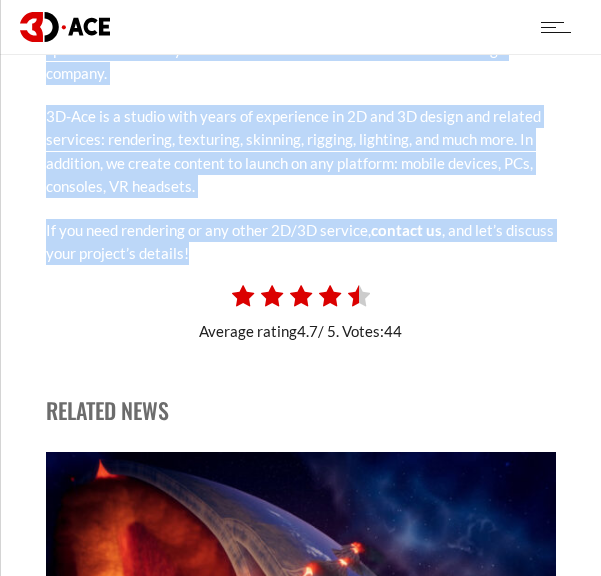 drag, startPoint x: 52, startPoint y: 265, endPoint x: 266, endPoint y: 236, distance: 215.95601 